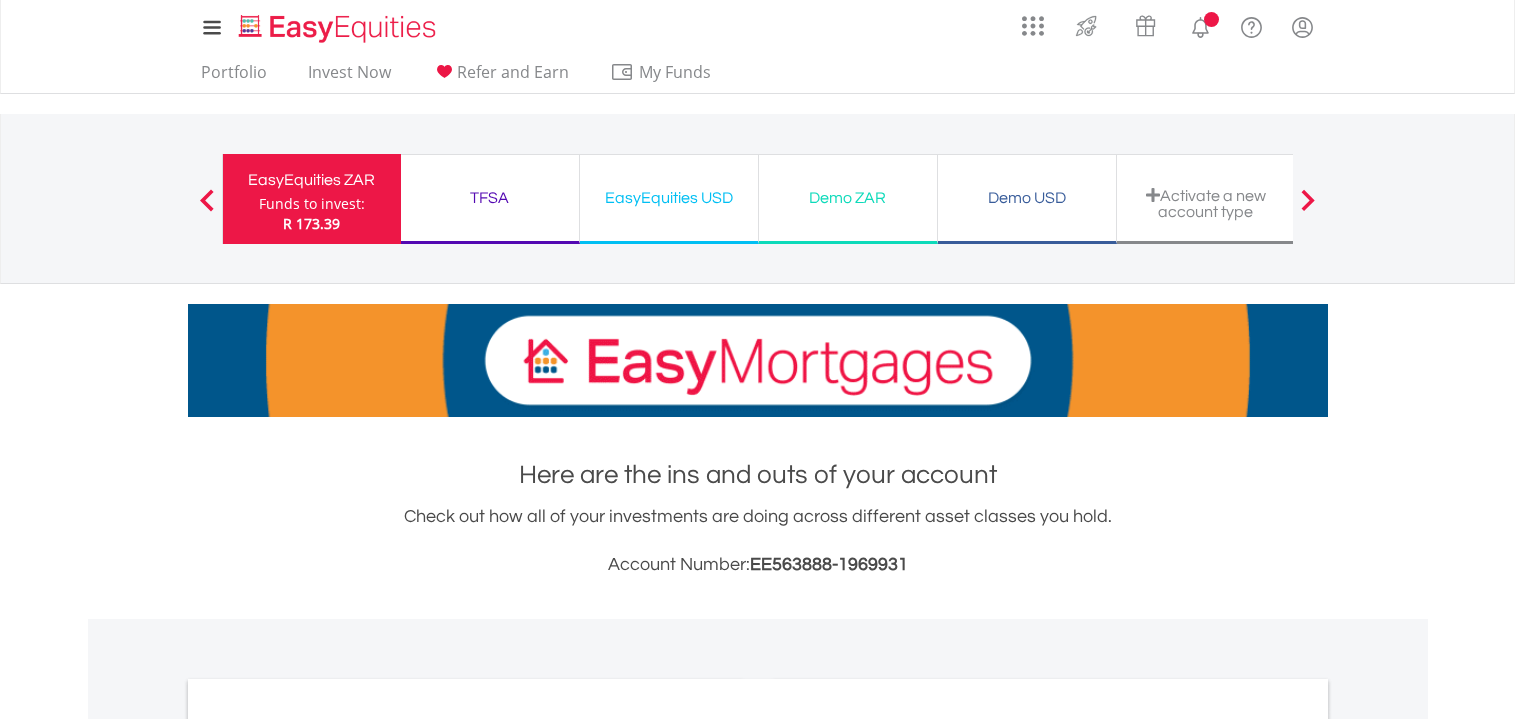 scroll, scrollTop: 0, scrollLeft: 0, axis: both 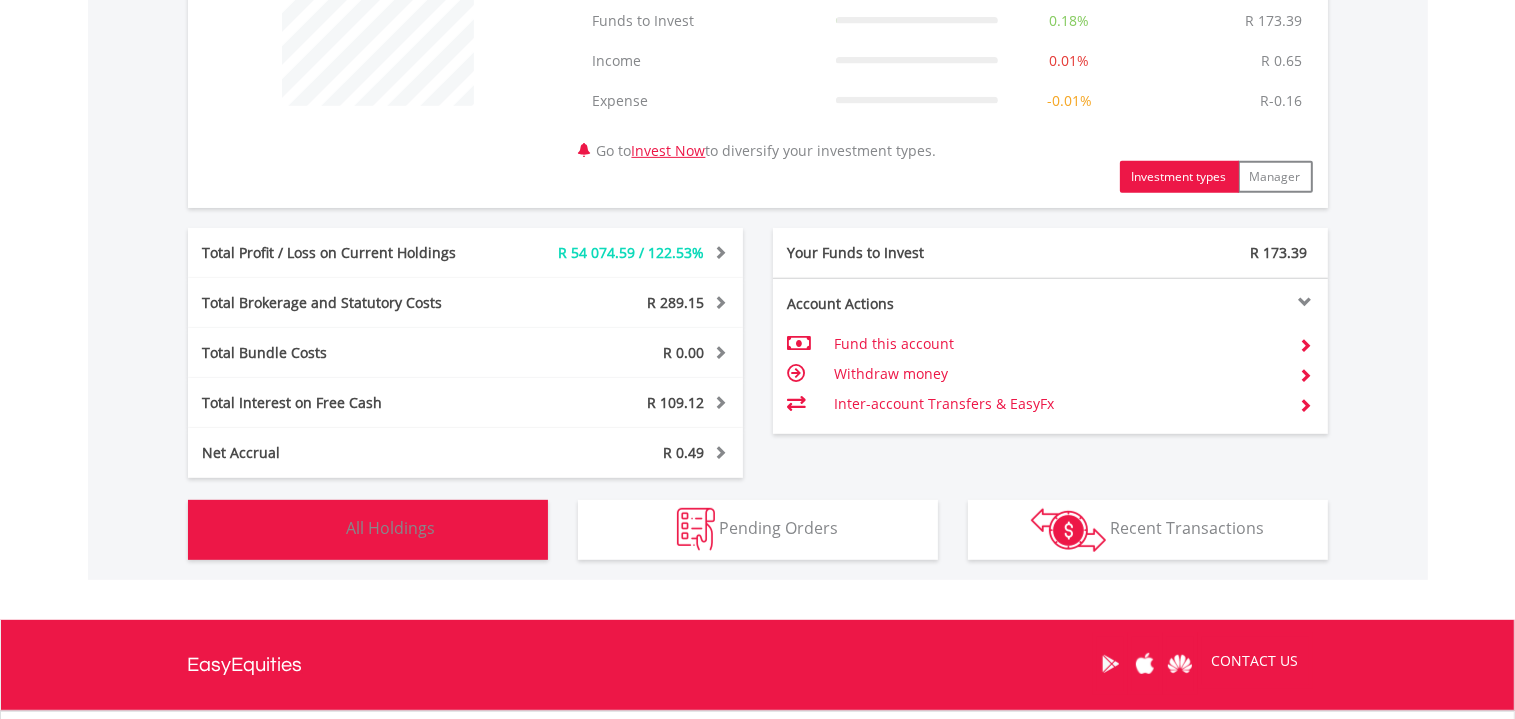 click on "All Holdings" at bounding box center (391, 528) 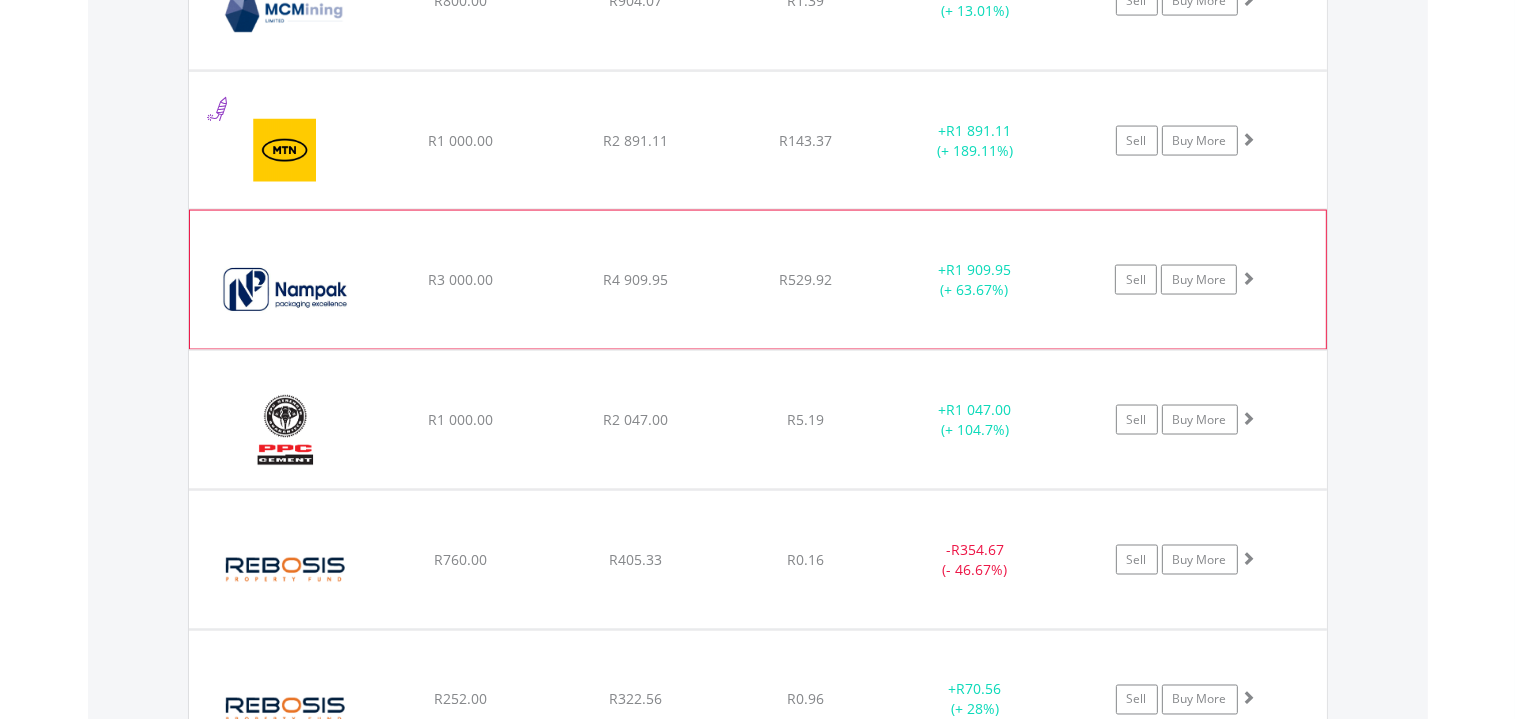 scroll, scrollTop: 3207, scrollLeft: 0, axis: vertical 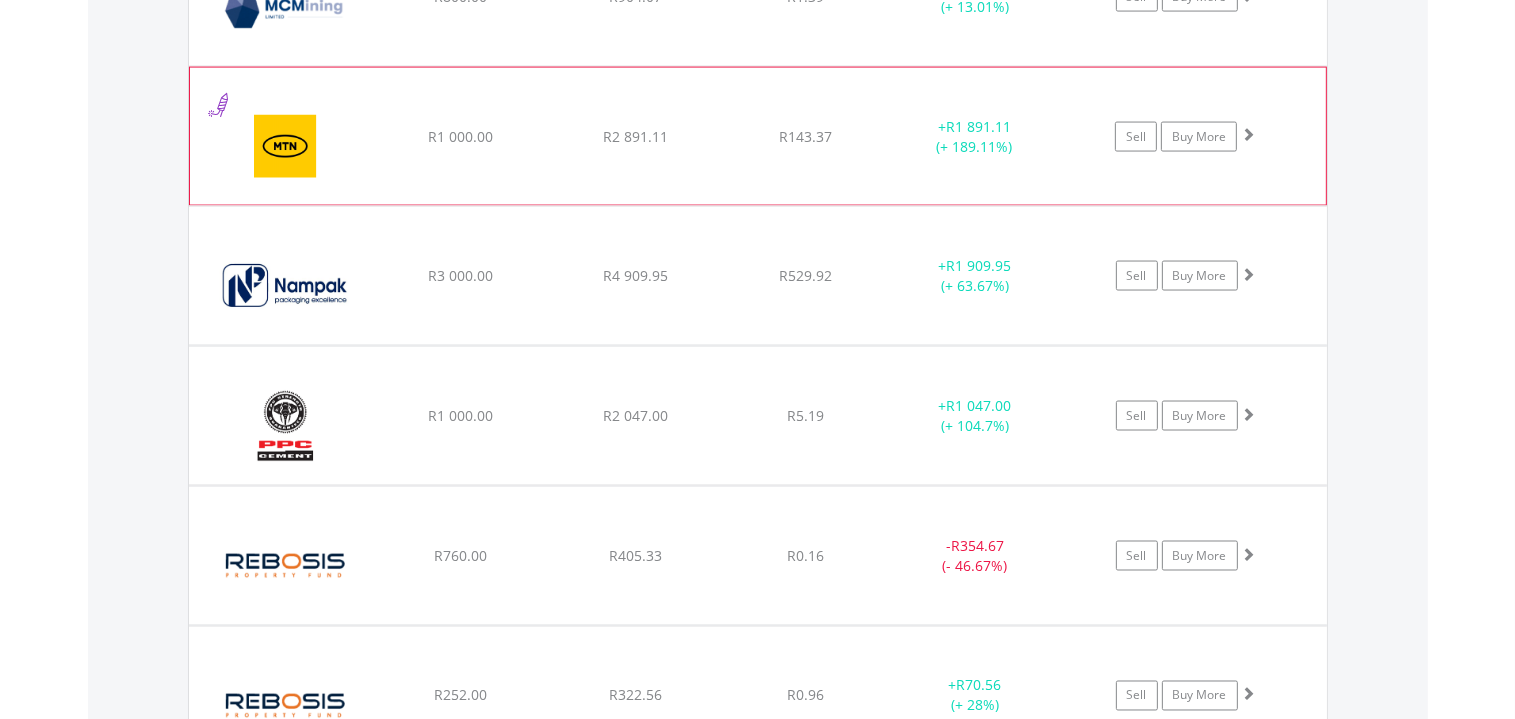 click on "R143.37" at bounding box center (805, -1556) 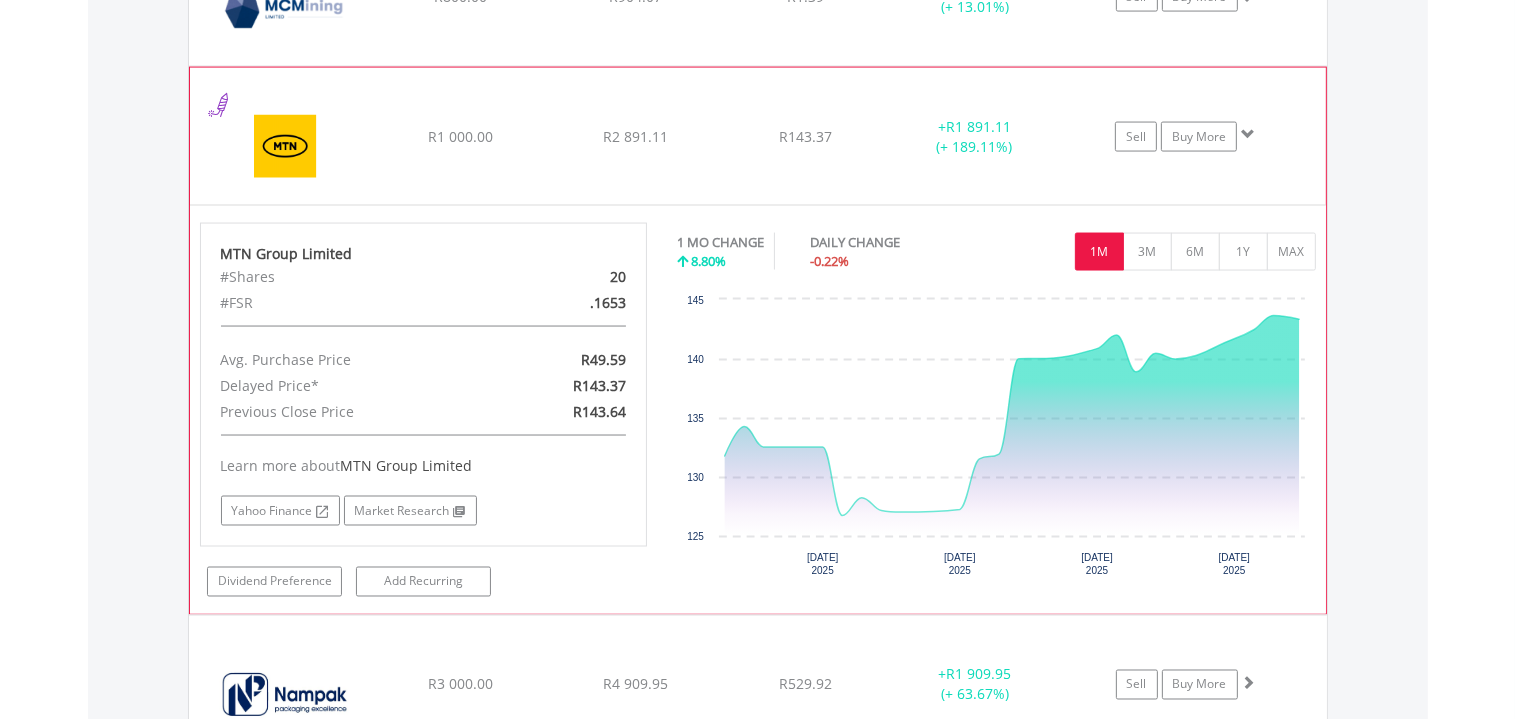 click on "R143.37" at bounding box center (805, -1556) 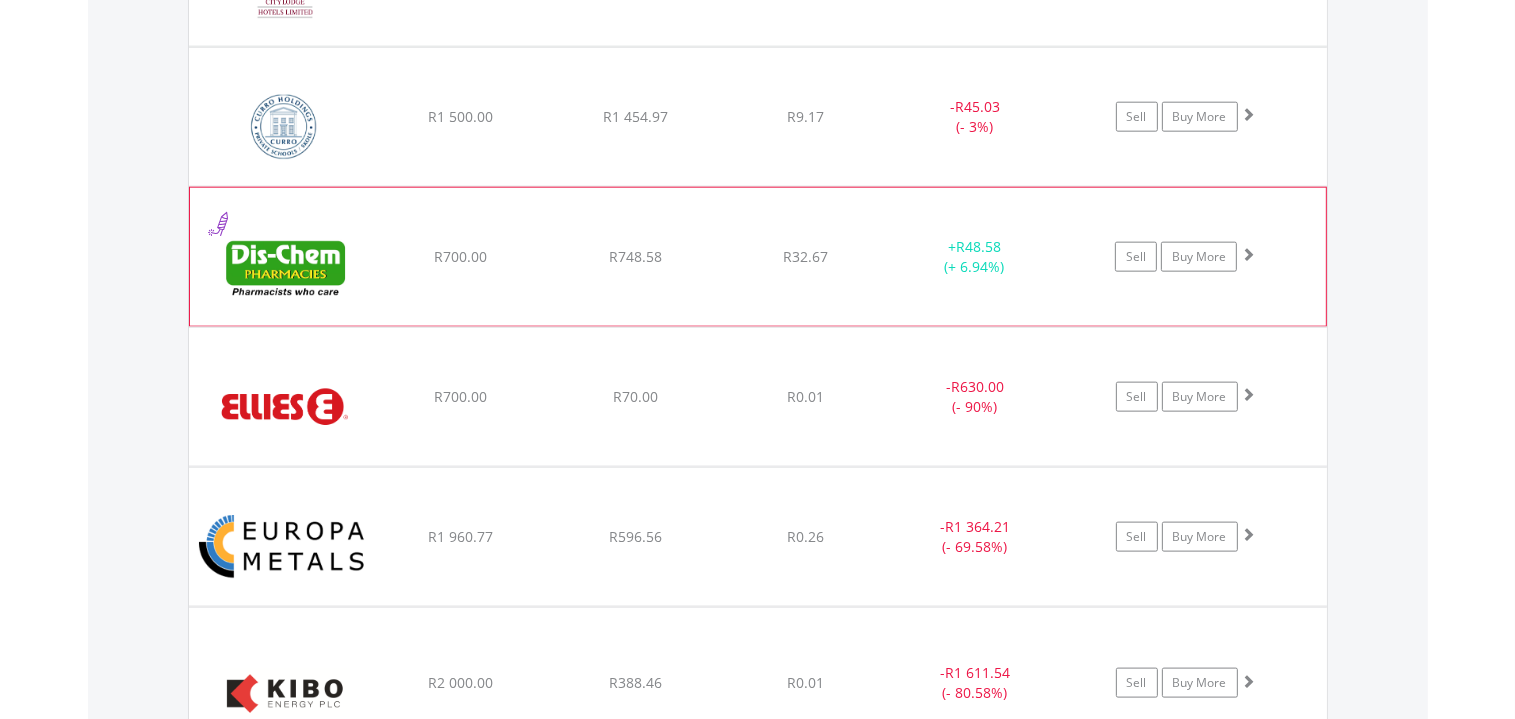 scroll, scrollTop: 2344, scrollLeft: 0, axis: vertical 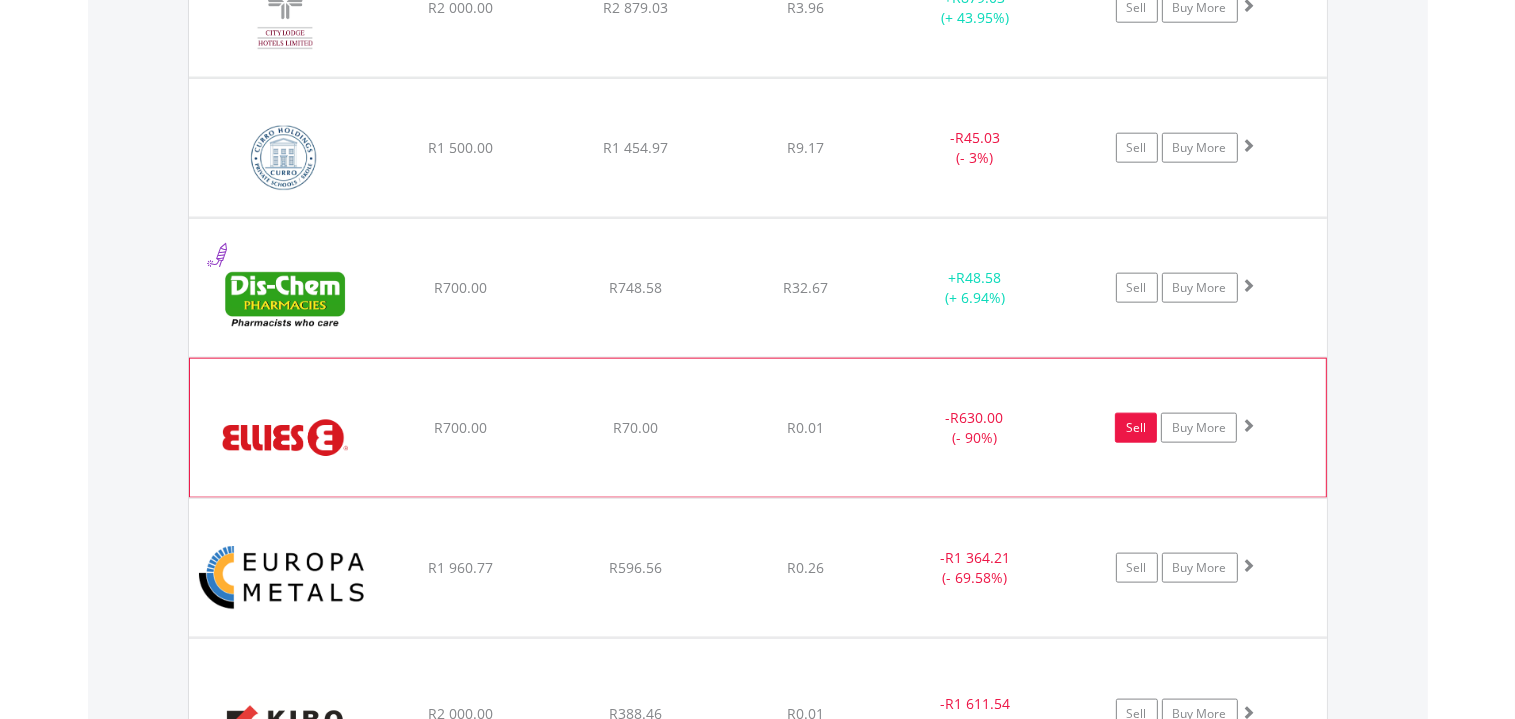 click on "Sell" at bounding box center [1136, 428] 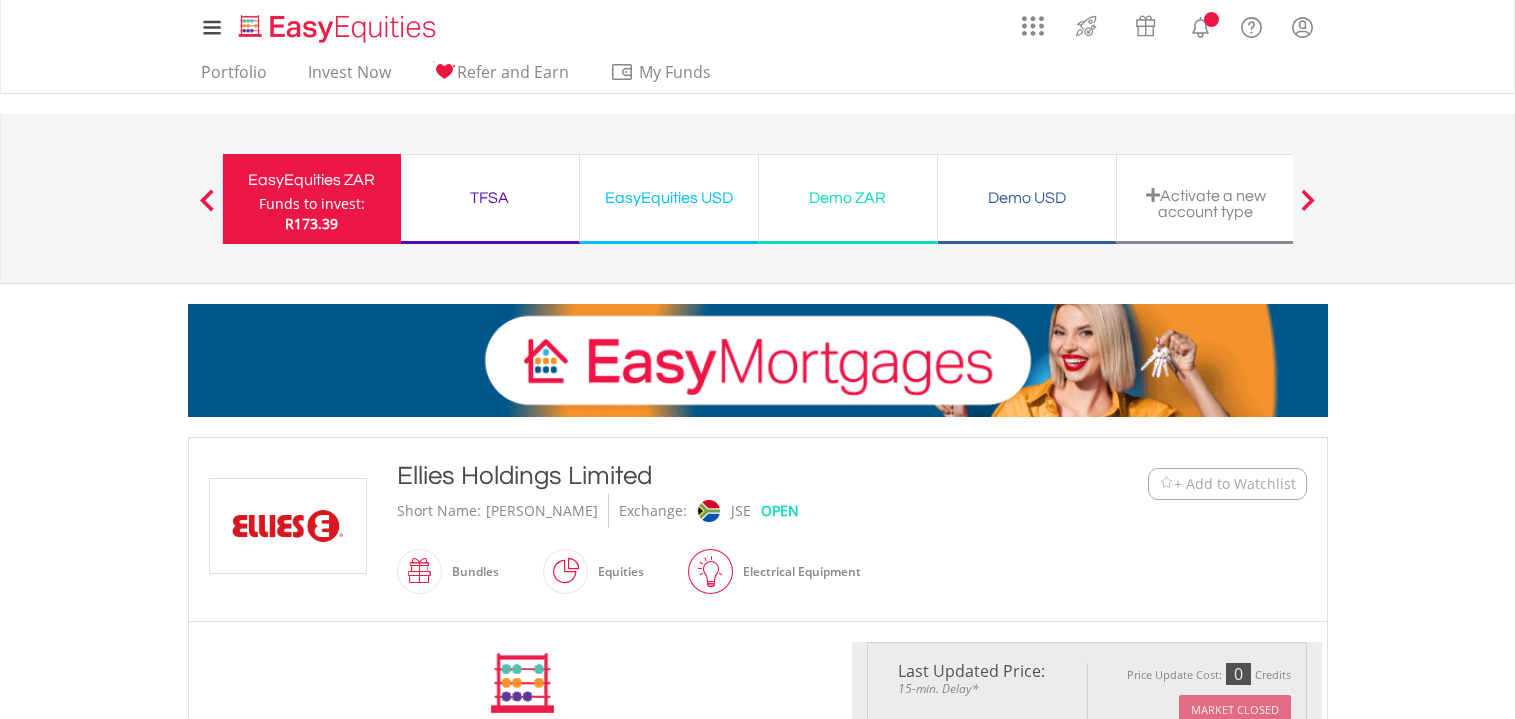 type on "*****" 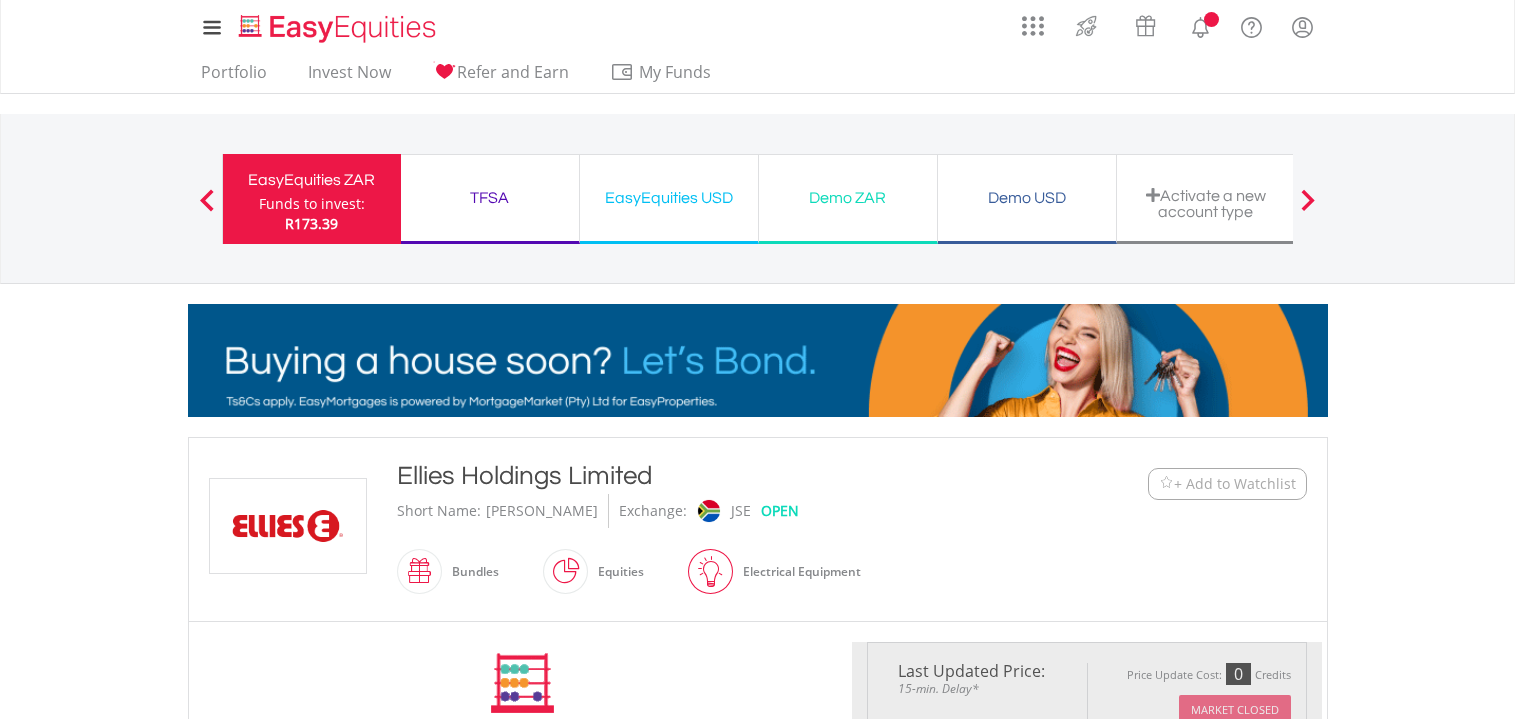type on "******" 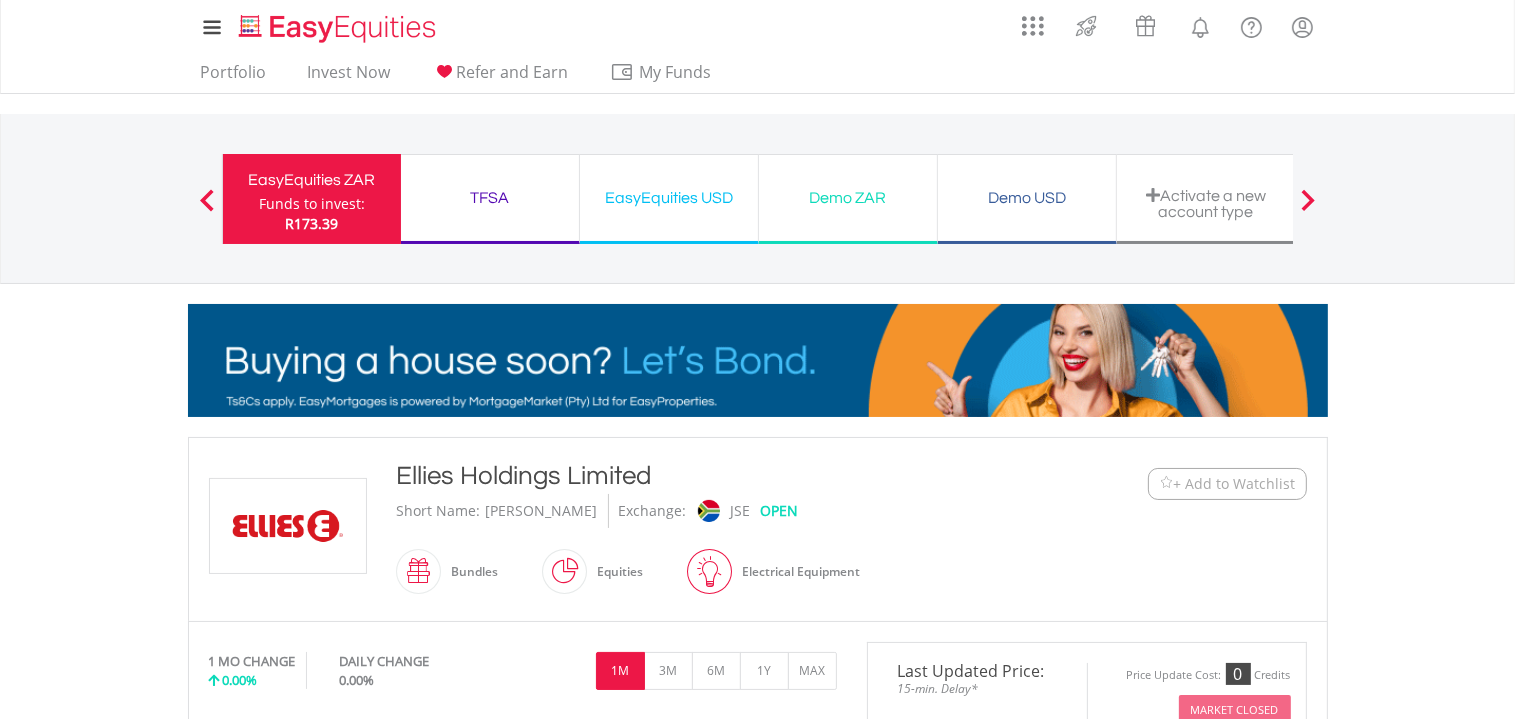 scroll, scrollTop: 0, scrollLeft: 0, axis: both 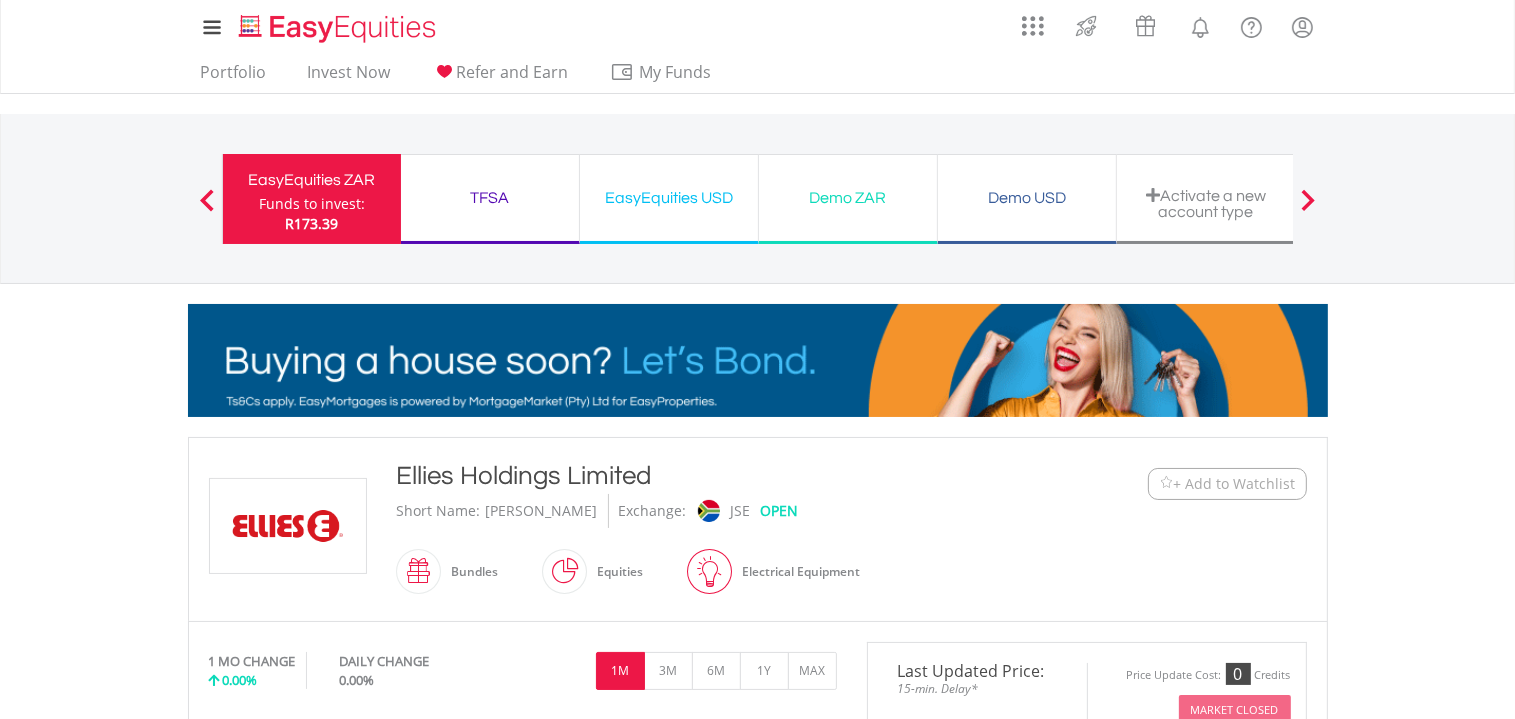 click at bounding box center (207, 200) 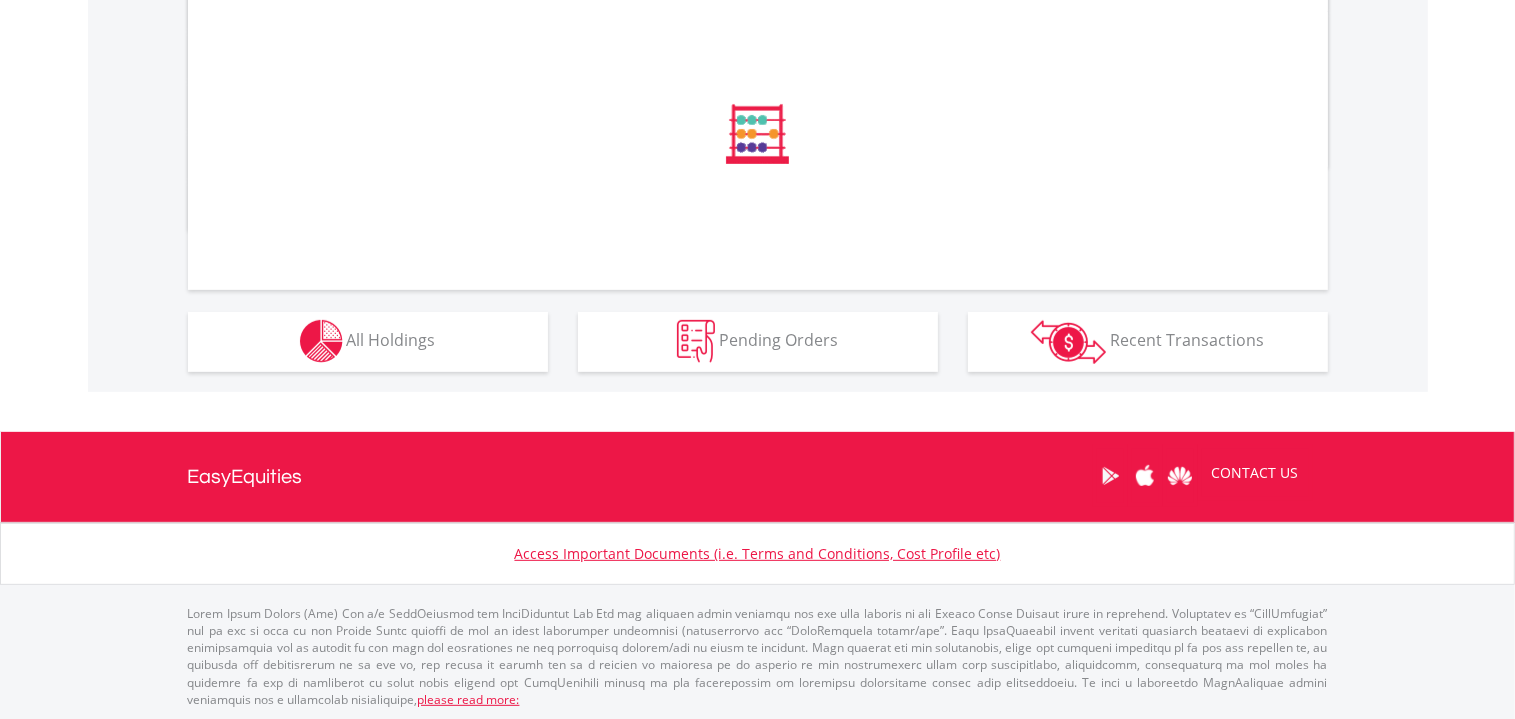 scroll, scrollTop: 1050, scrollLeft: 0, axis: vertical 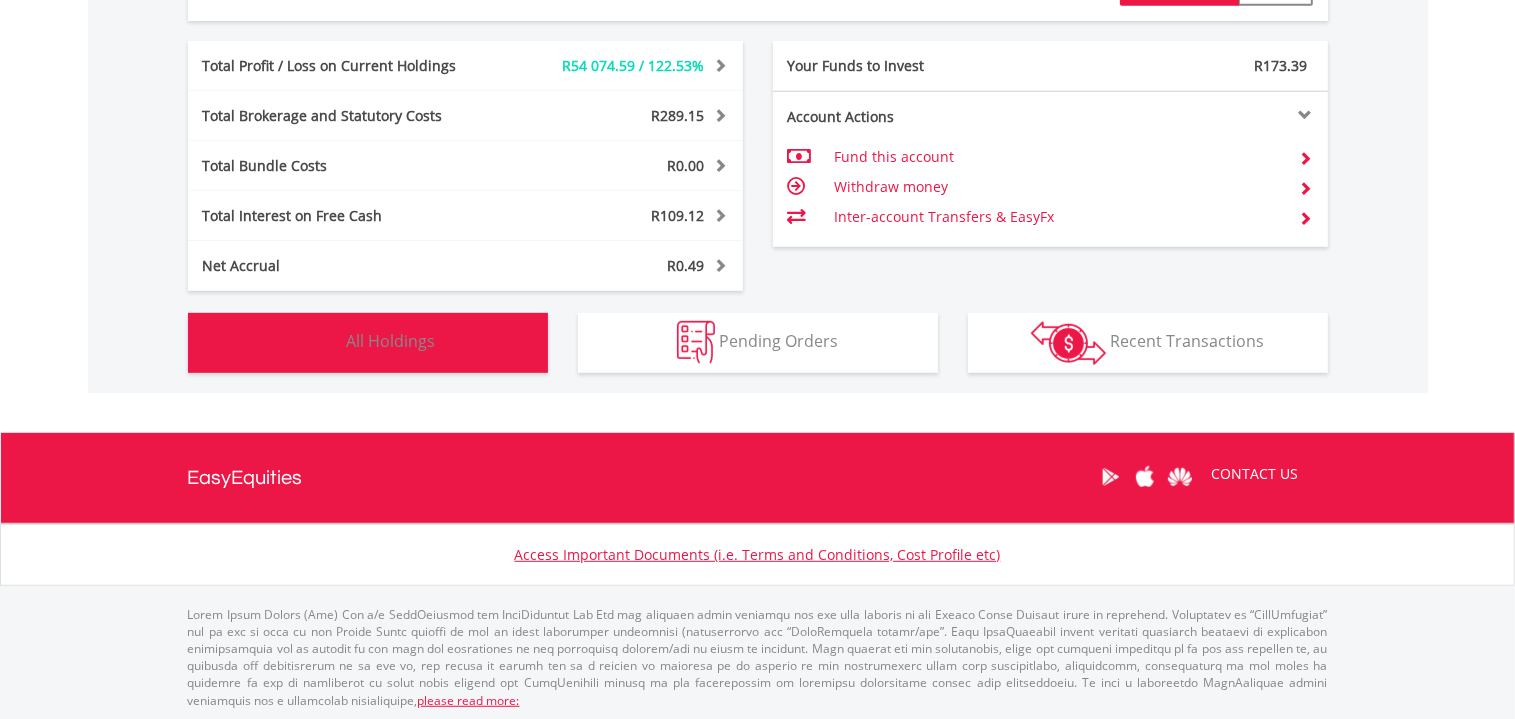 click on "All Holdings" at bounding box center (391, 341) 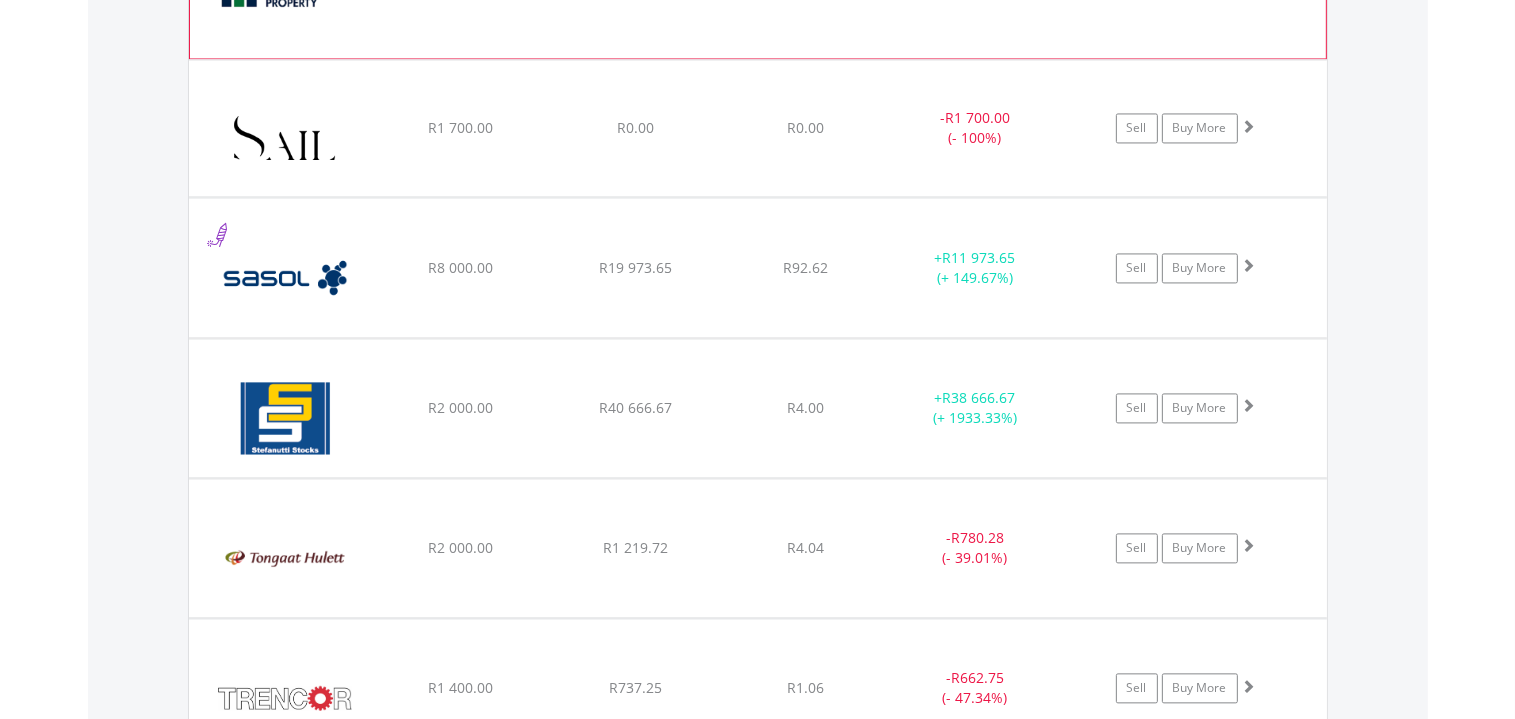 scroll, scrollTop: 4072, scrollLeft: 0, axis: vertical 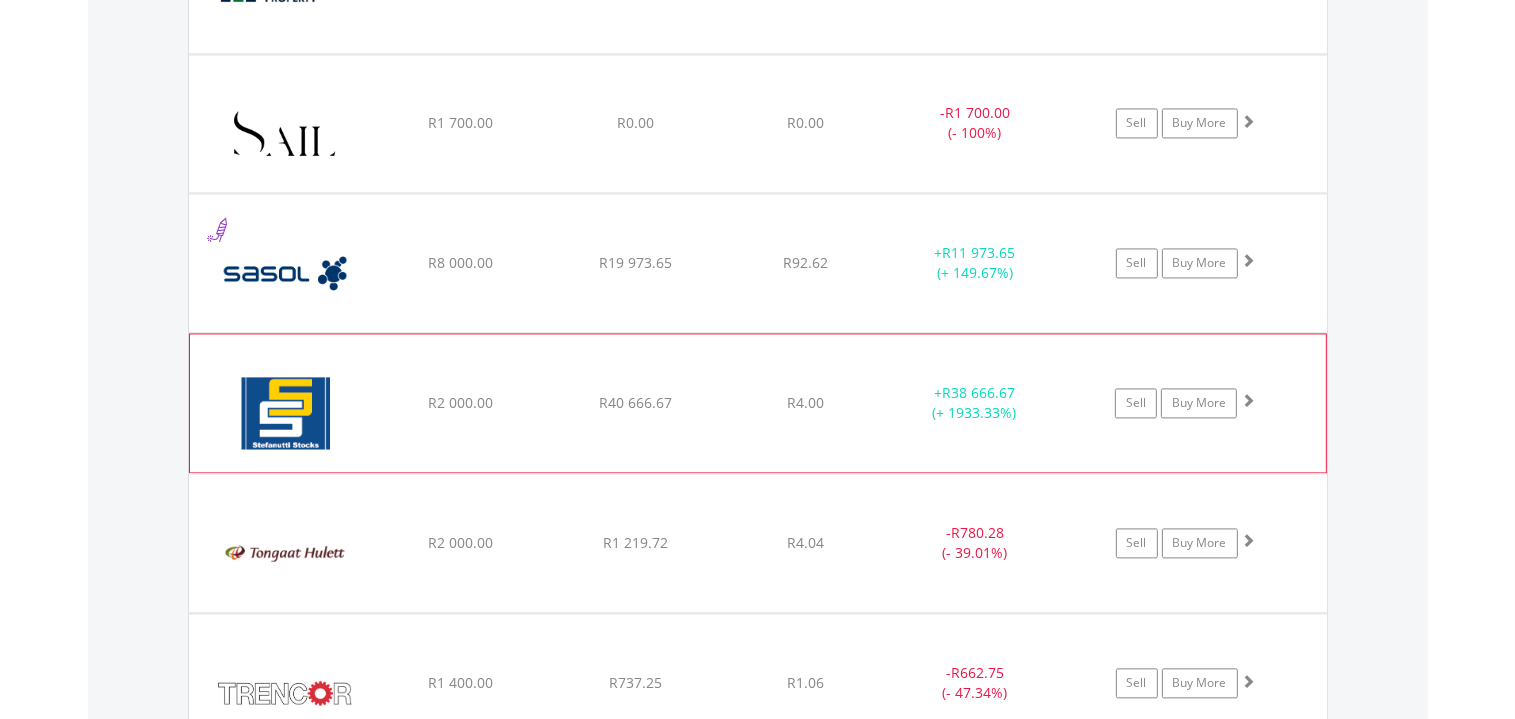 click on "﻿
Stefanutti Stocks Holdings Limited
R2 000.00
R40 666.67
R4.00
+  R38 666.67 (+ 1933.33%)
Sell
Buy More" at bounding box center (758, -2421) 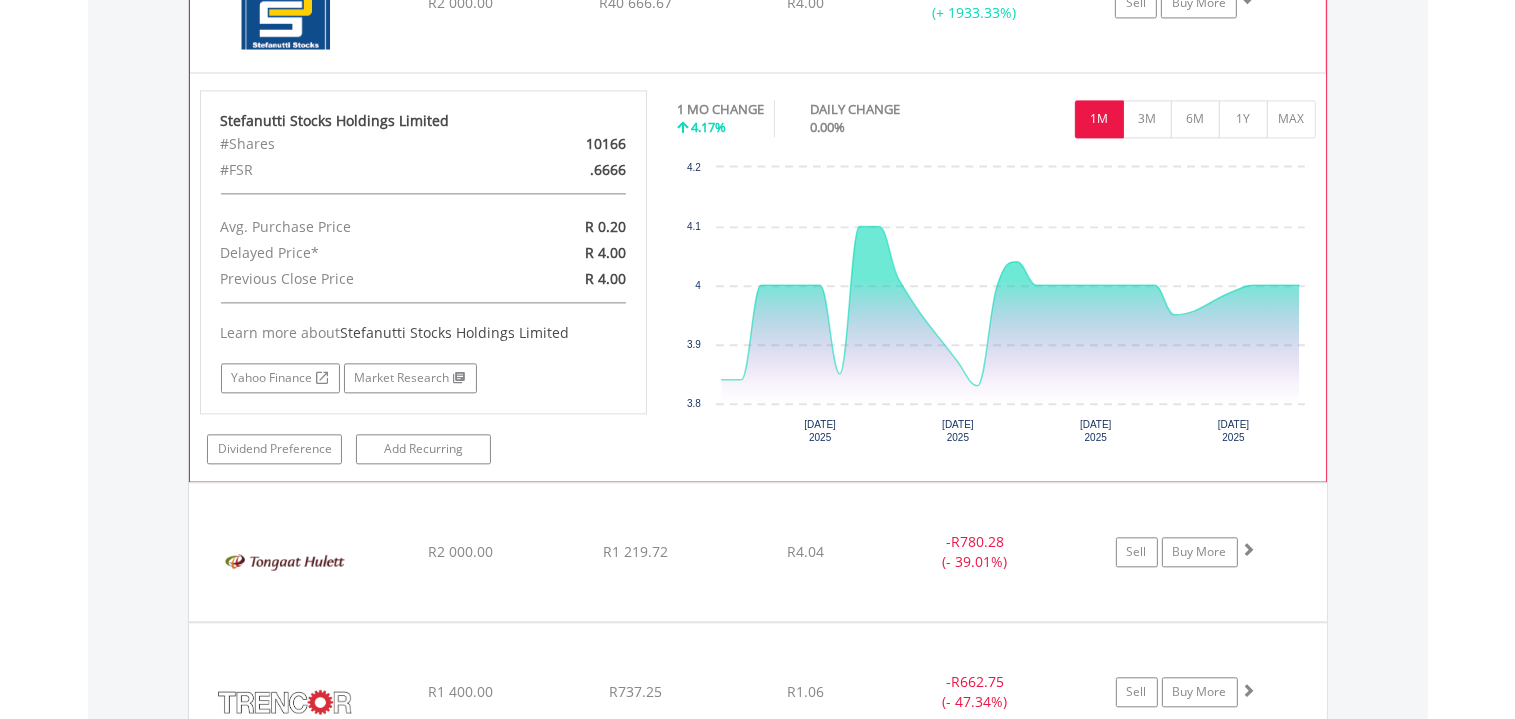 scroll, scrollTop: 4503, scrollLeft: 0, axis: vertical 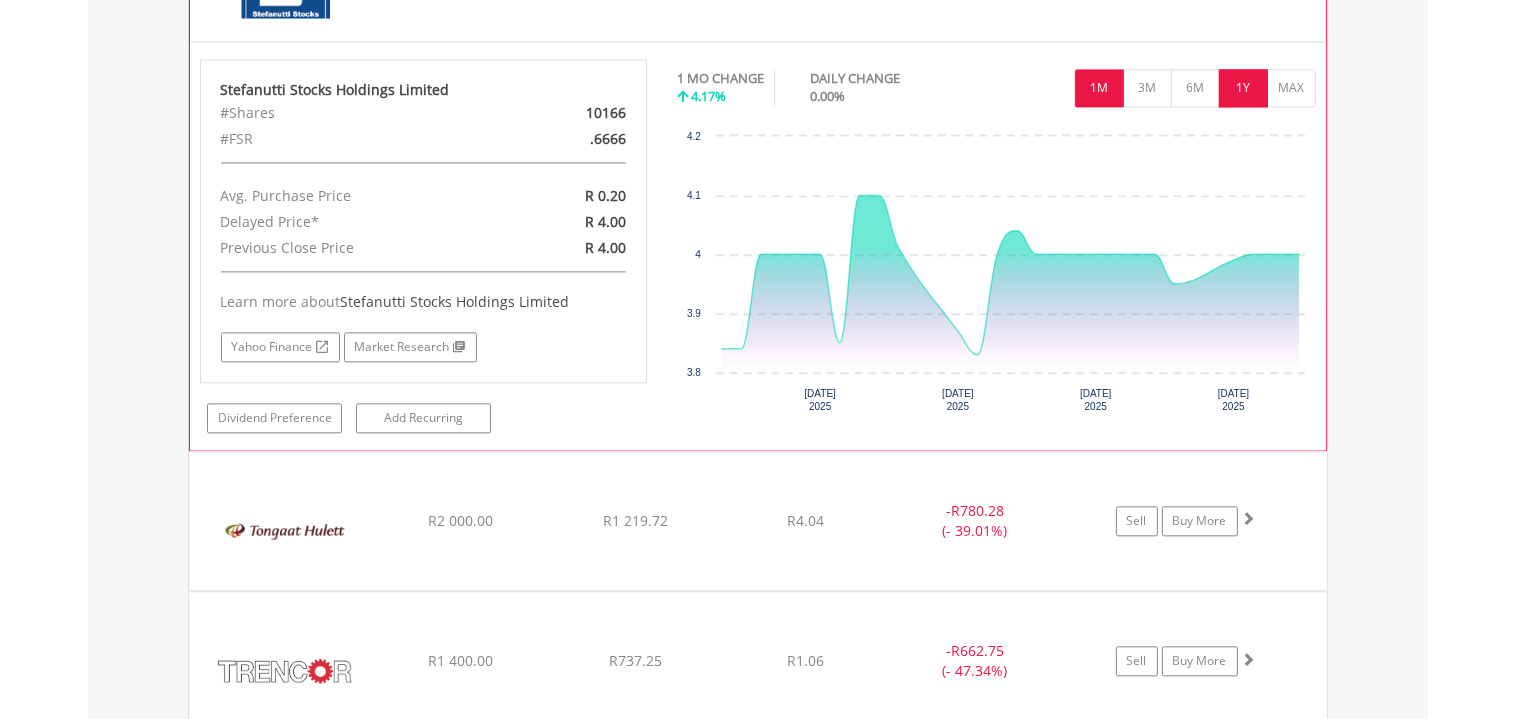 click on "1Y" at bounding box center [1243, 88] 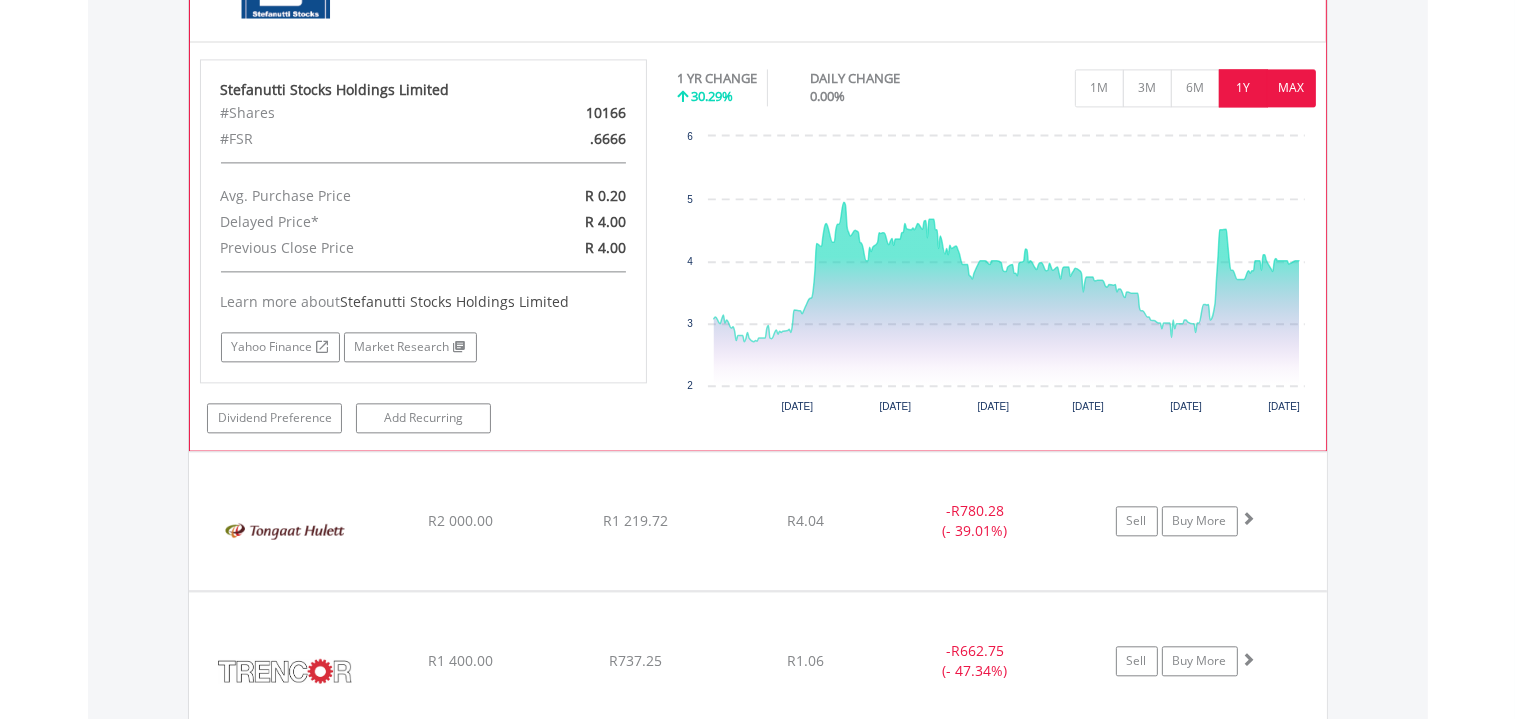 click on "MAX" at bounding box center (1291, 88) 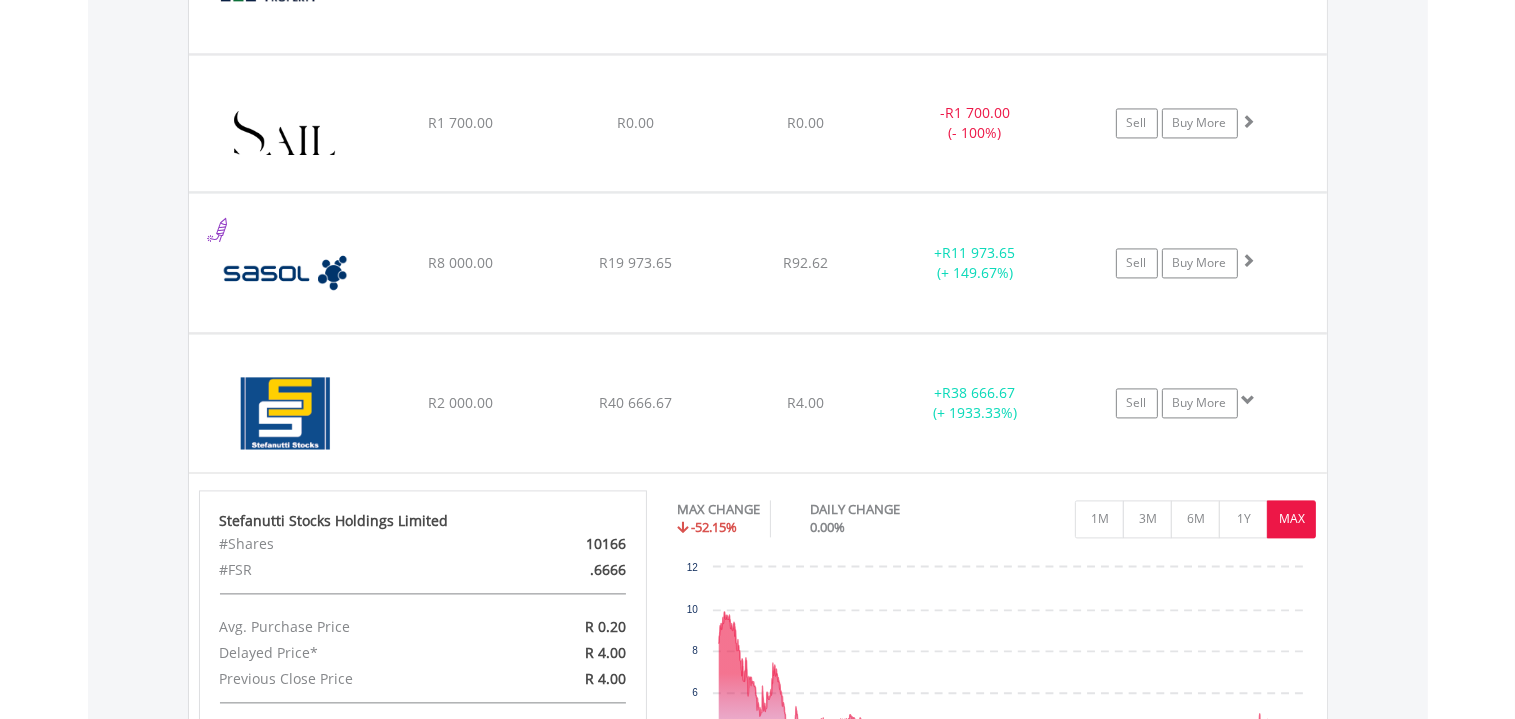 scroll, scrollTop: 4072, scrollLeft: 0, axis: vertical 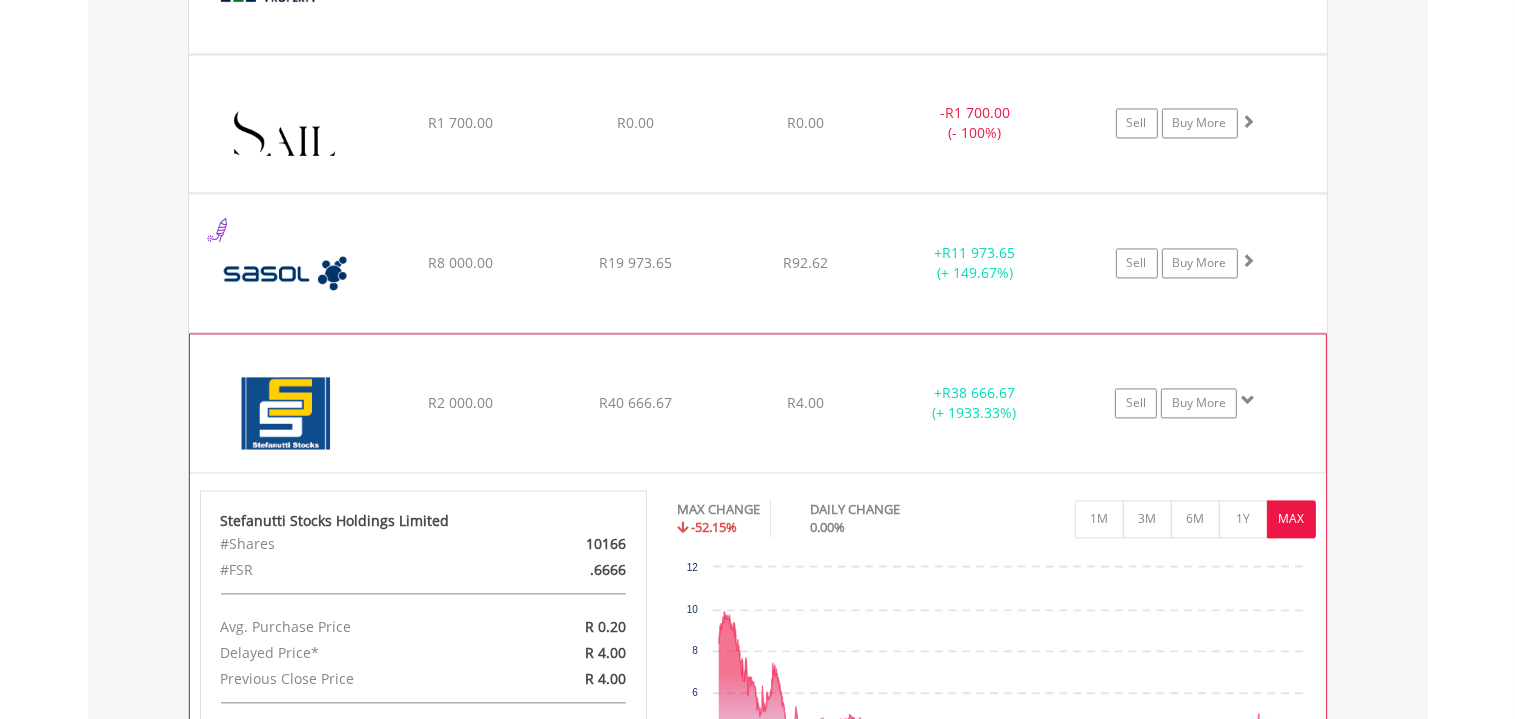click on "+  R38 666.67 (+ 1933.33%)" at bounding box center [975, -2421] 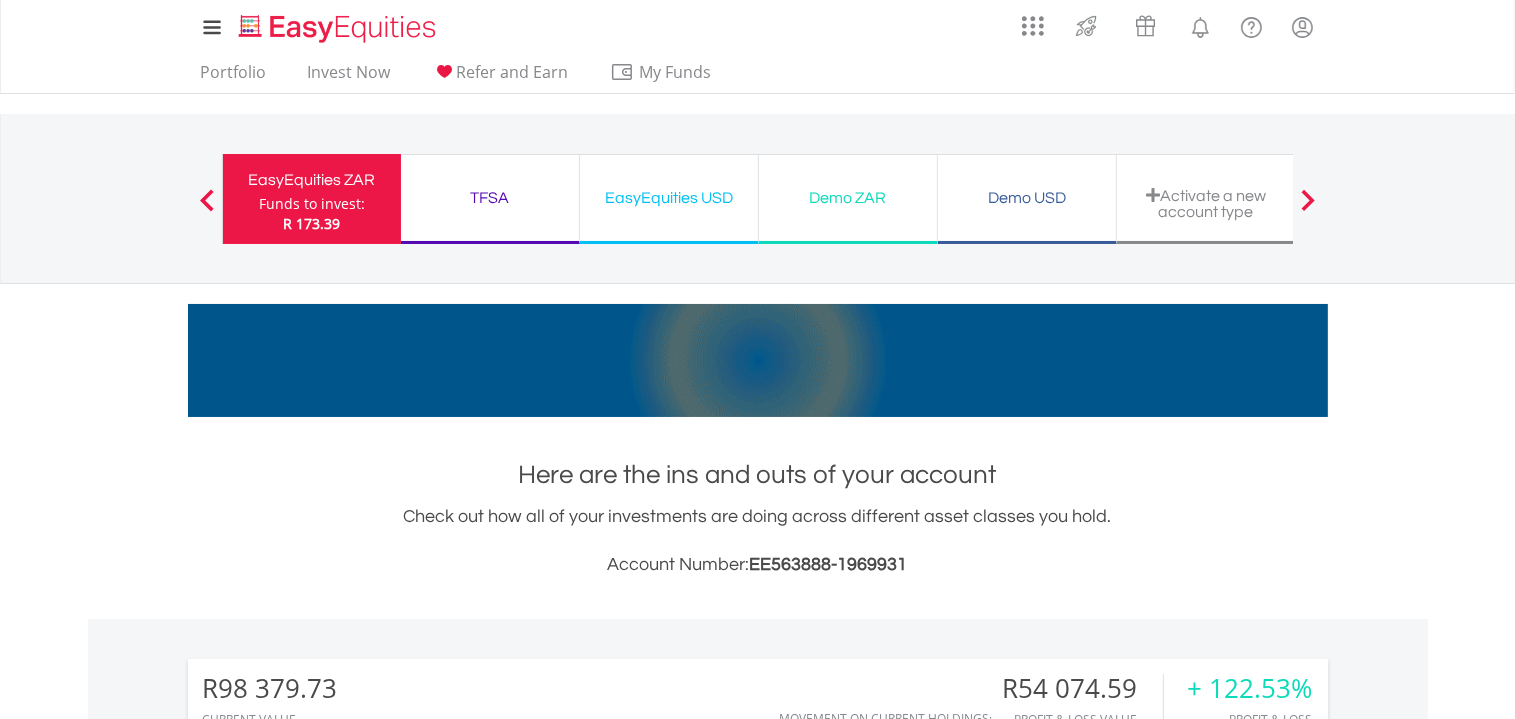 scroll, scrollTop: 0, scrollLeft: 0, axis: both 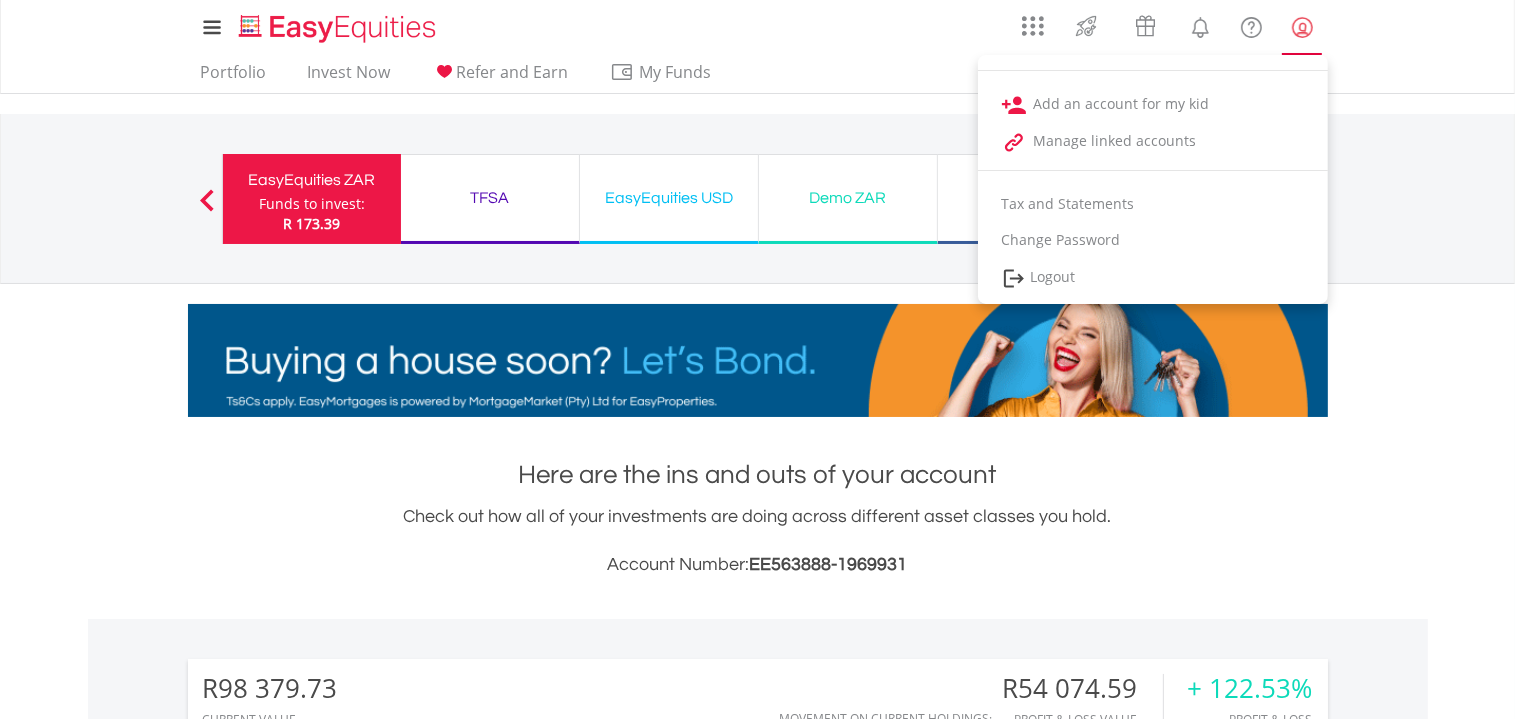 click at bounding box center (1302, 27) 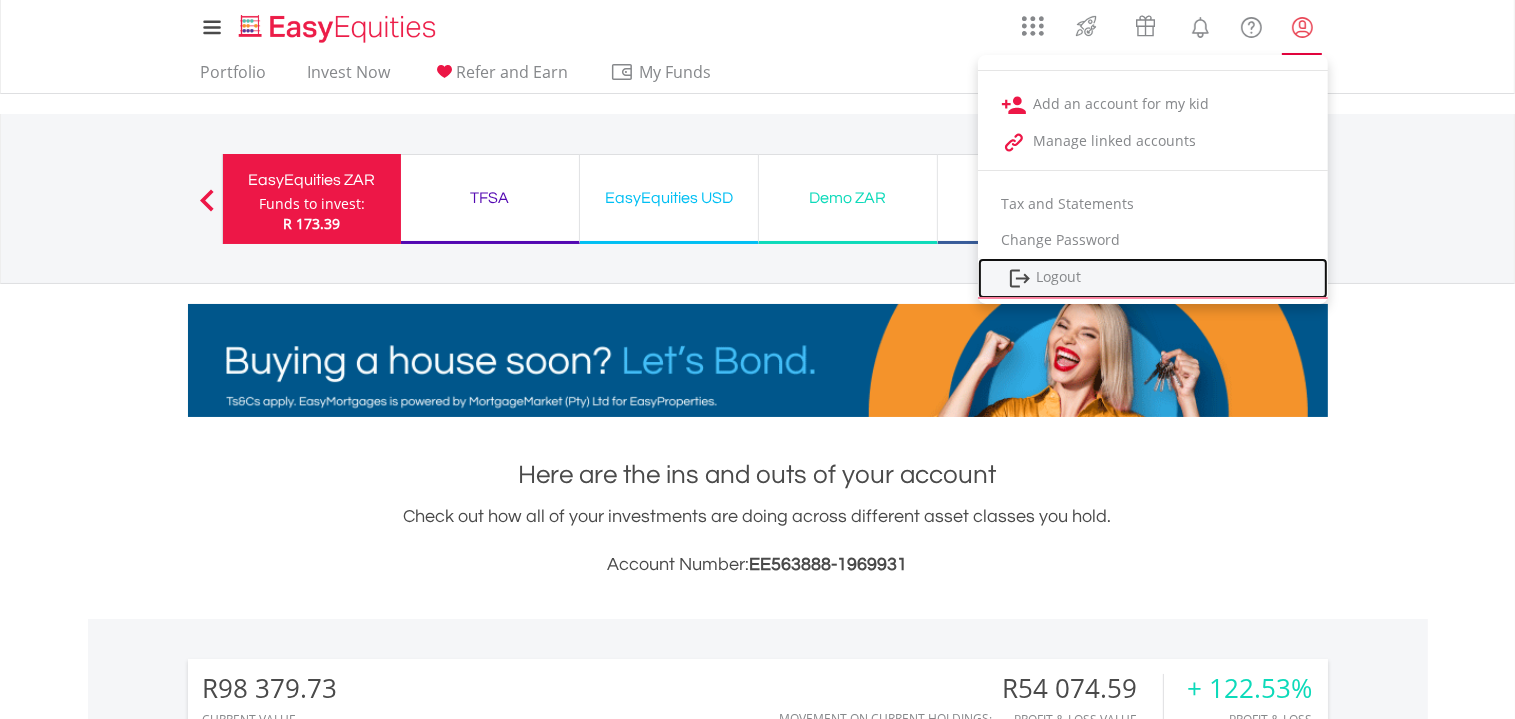 click on "Logout" at bounding box center [1153, 278] 